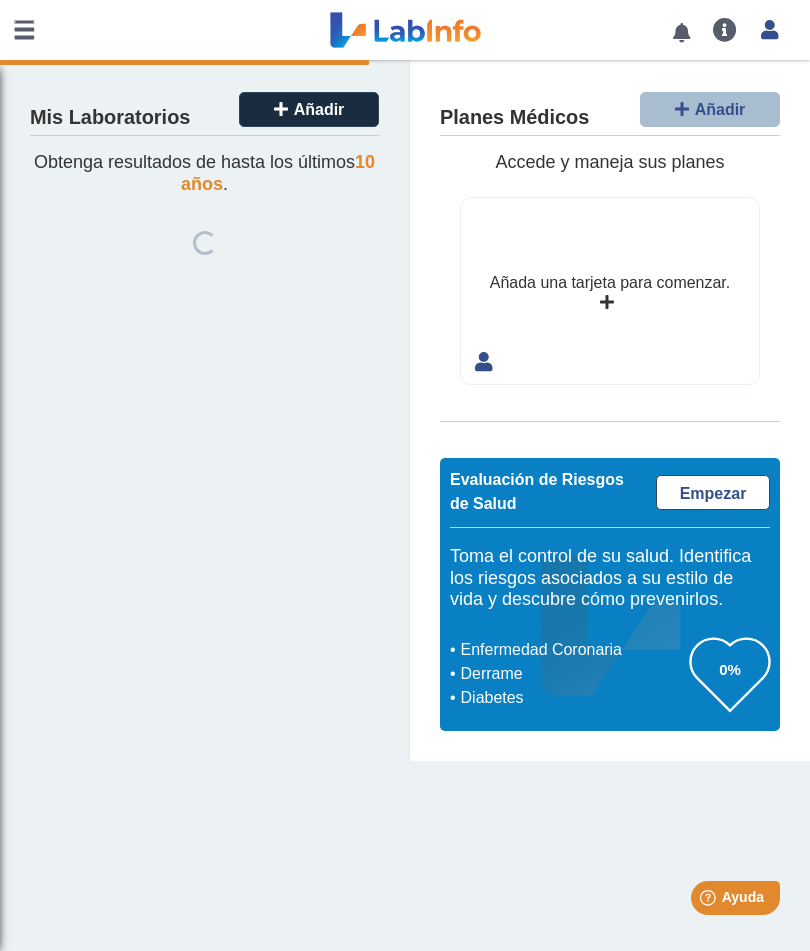 scroll, scrollTop: 0, scrollLeft: 0, axis: both 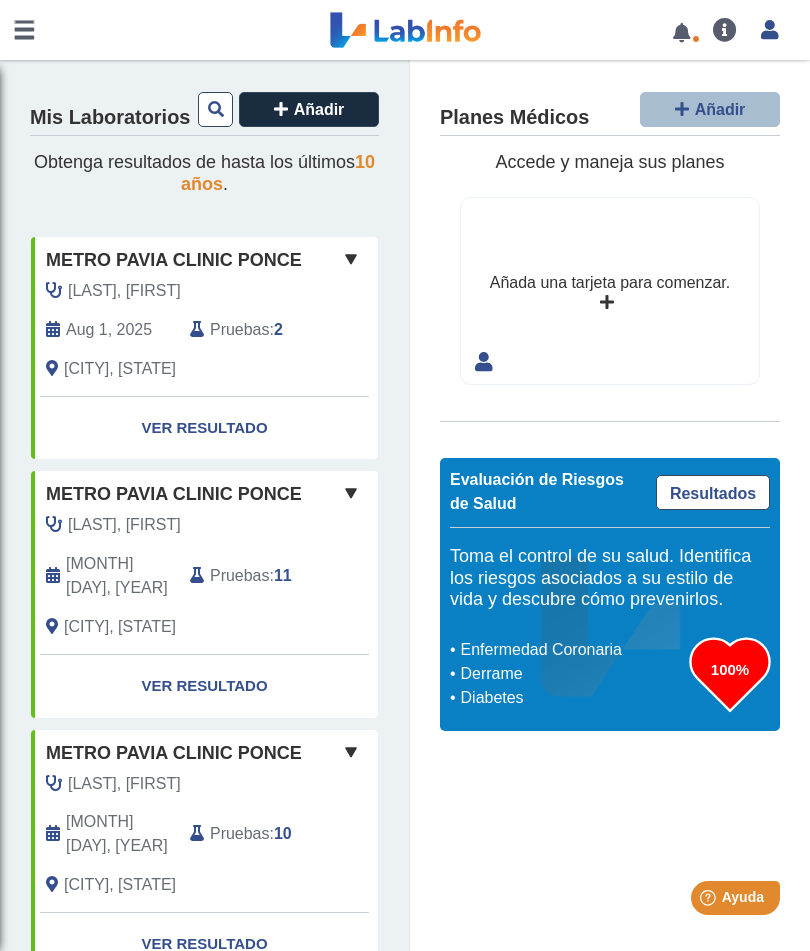 click on "Ver Resultado" 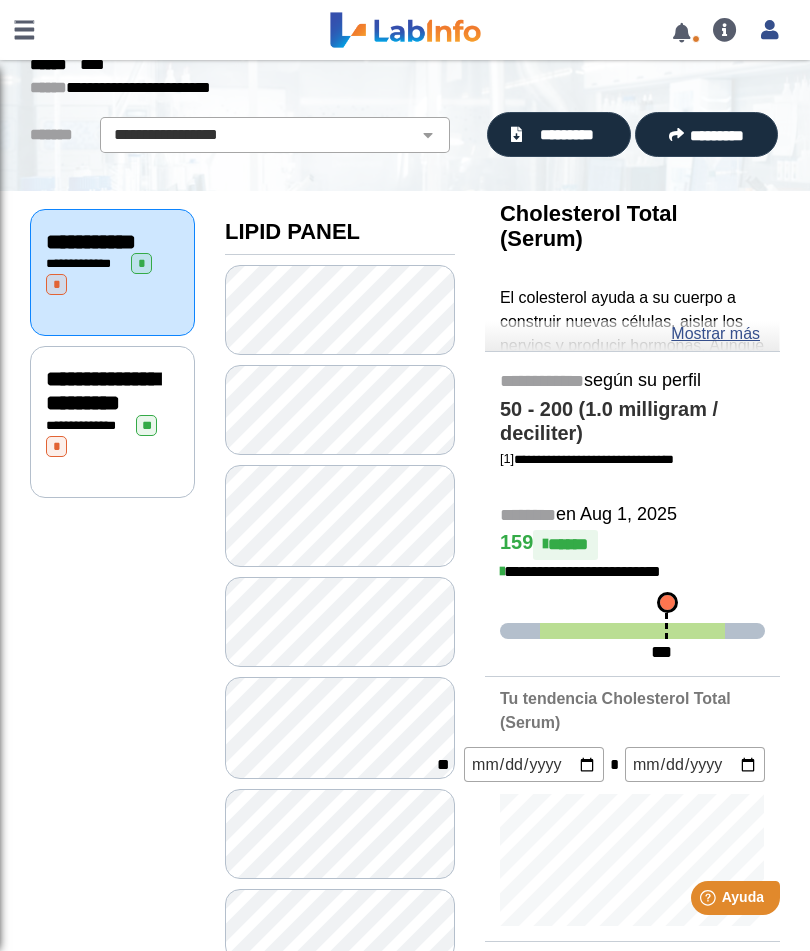 scroll, scrollTop: 97, scrollLeft: 0, axis: vertical 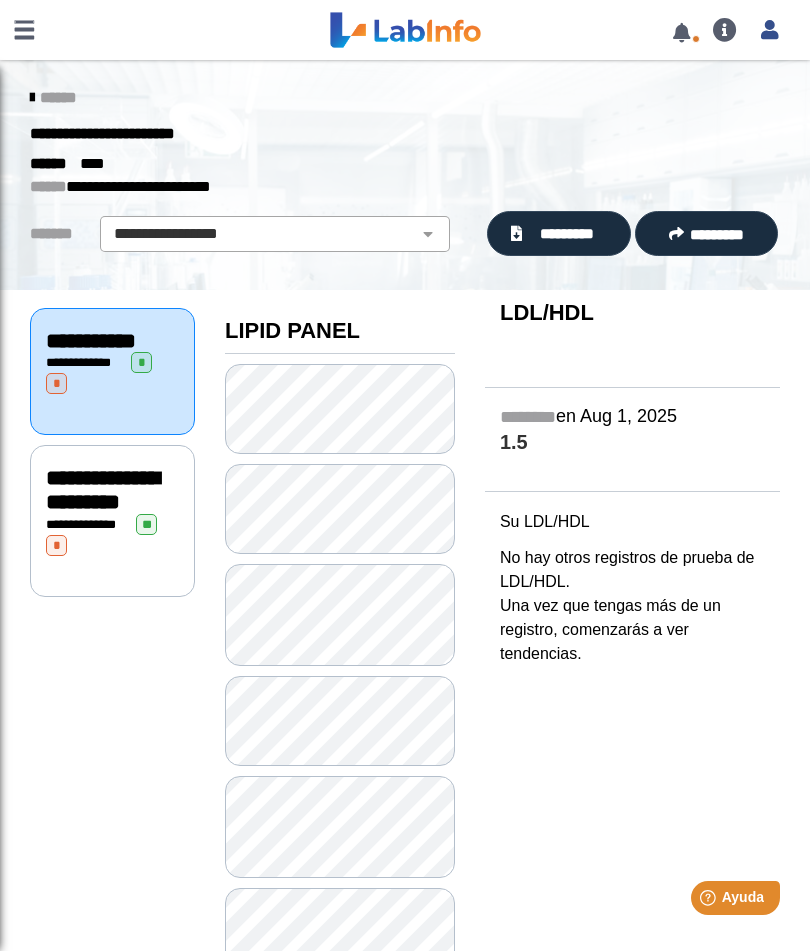 click on "**********" 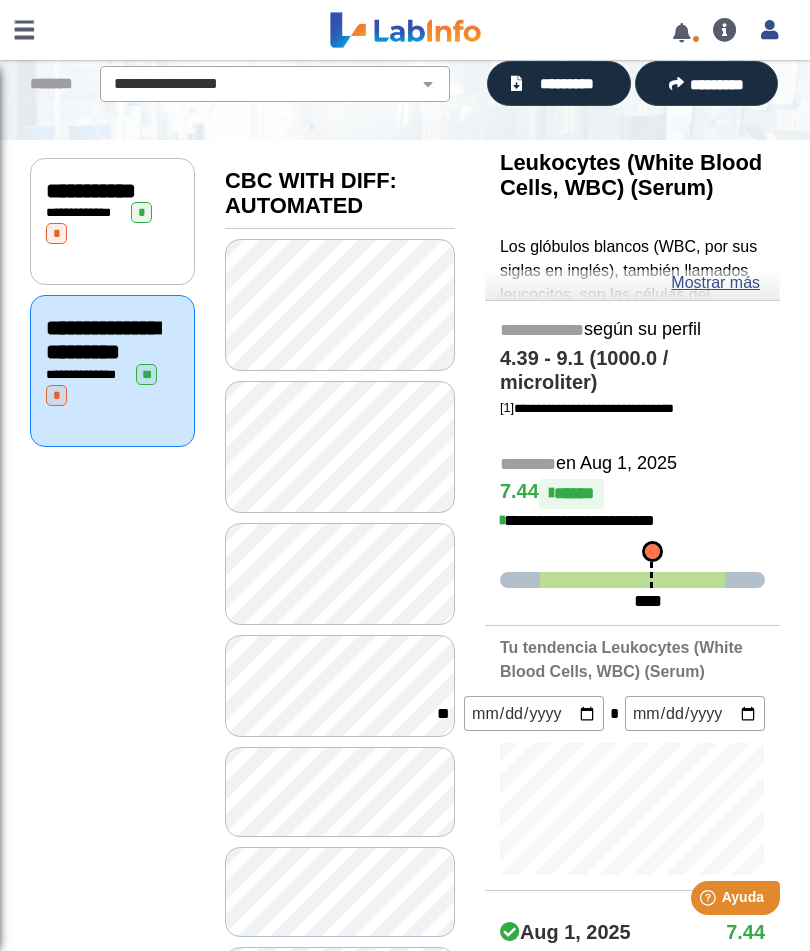 scroll, scrollTop: 154, scrollLeft: 0, axis: vertical 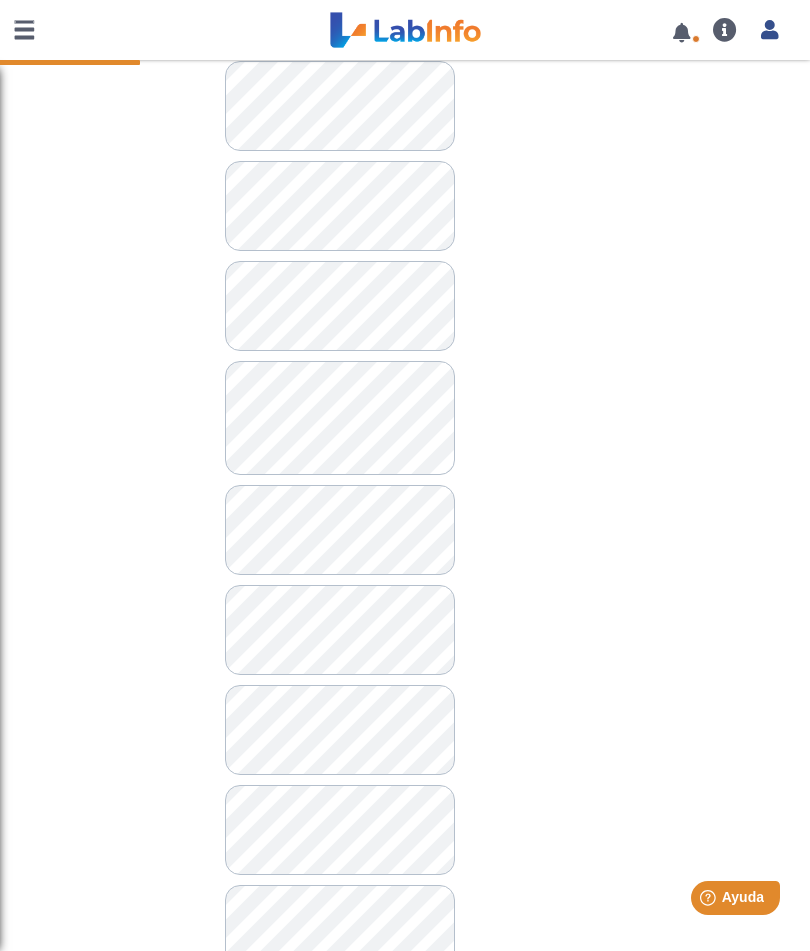 click on "**********" 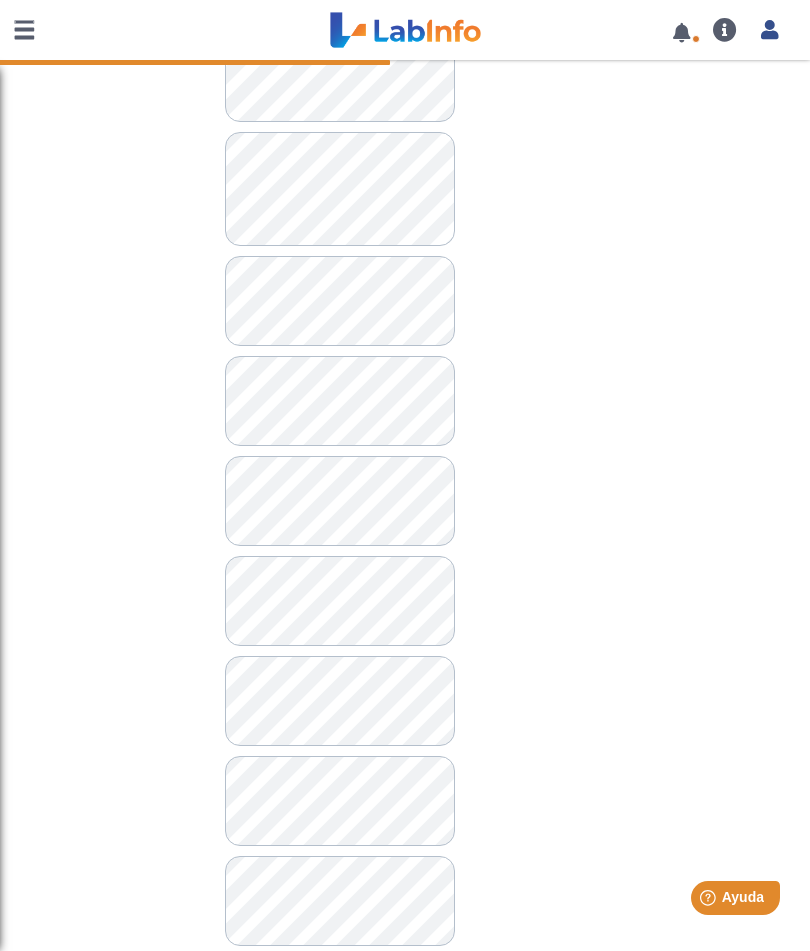 scroll, scrollTop: 1062, scrollLeft: 0, axis: vertical 